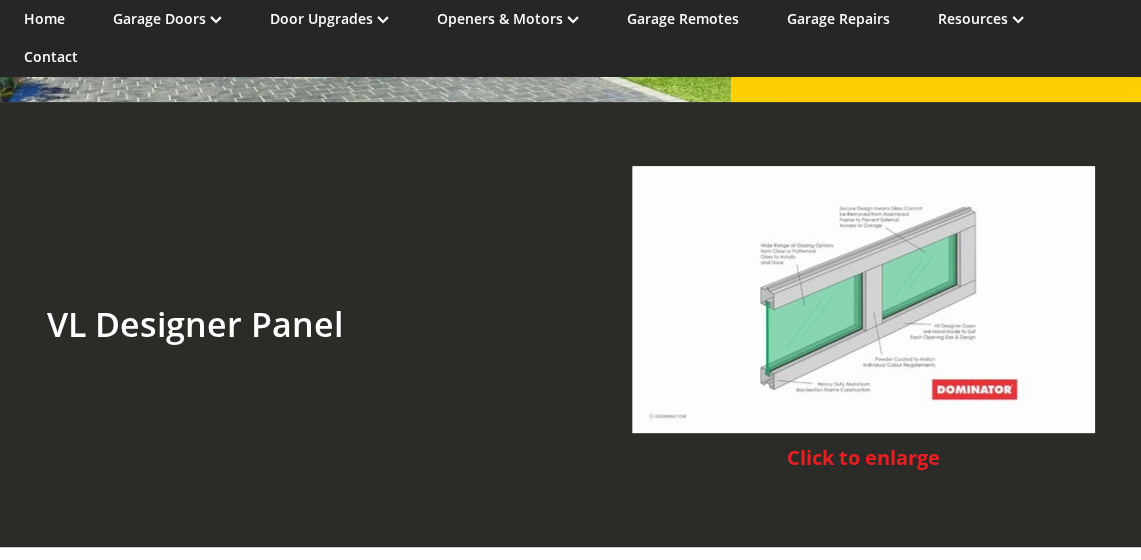 scroll, scrollTop: 3652, scrollLeft: 0, axis: vertical 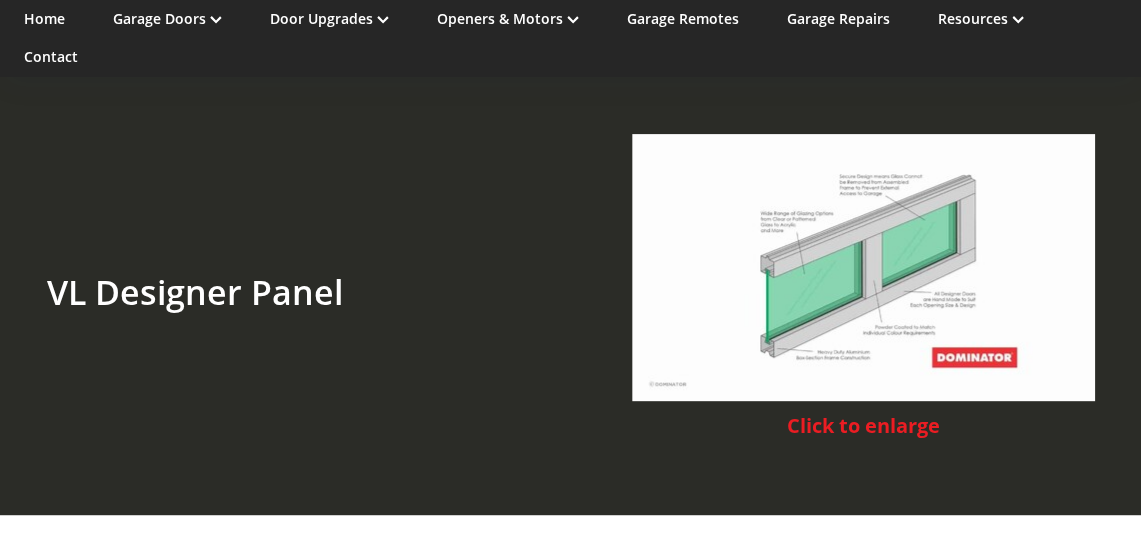 click at bounding box center (863, 267) 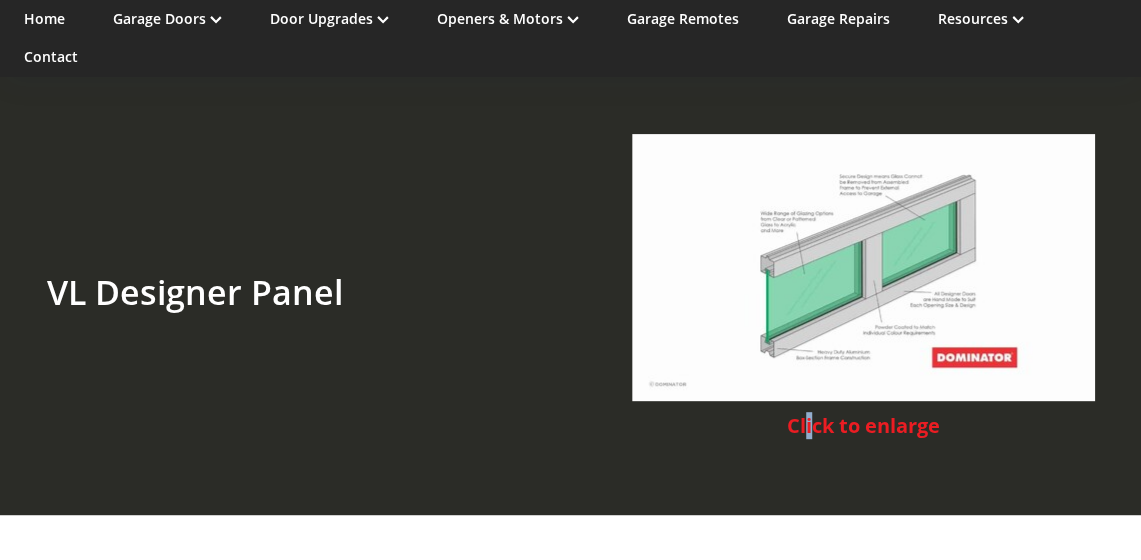 click at bounding box center (863, 267) 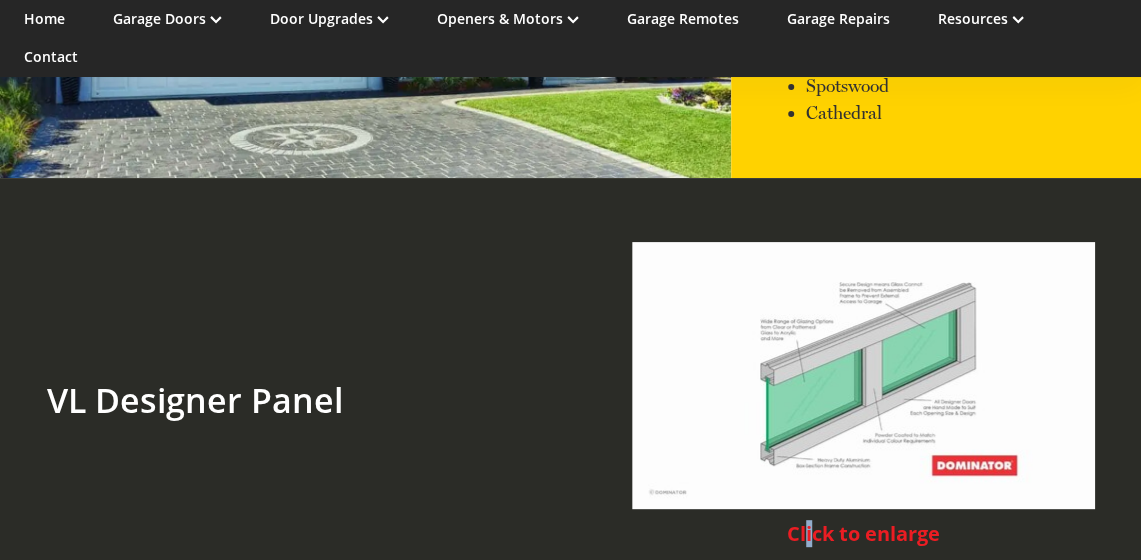 scroll, scrollTop: 3652, scrollLeft: 0, axis: vertical 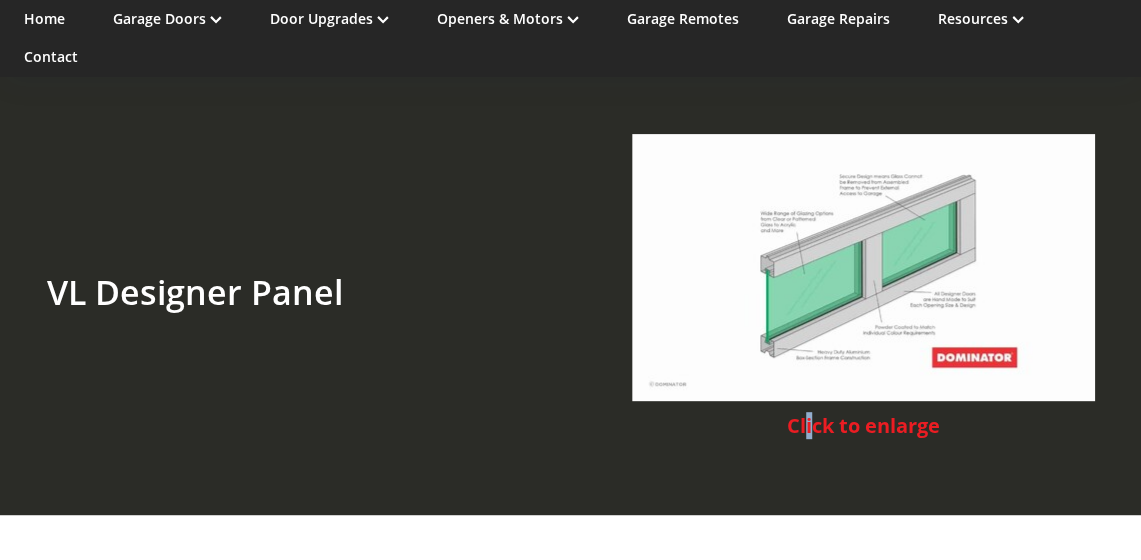 drag, startPoint x: 820, startPoint y: 223, endPoint x: 786, endPoint y: 242, distance: 38.948685 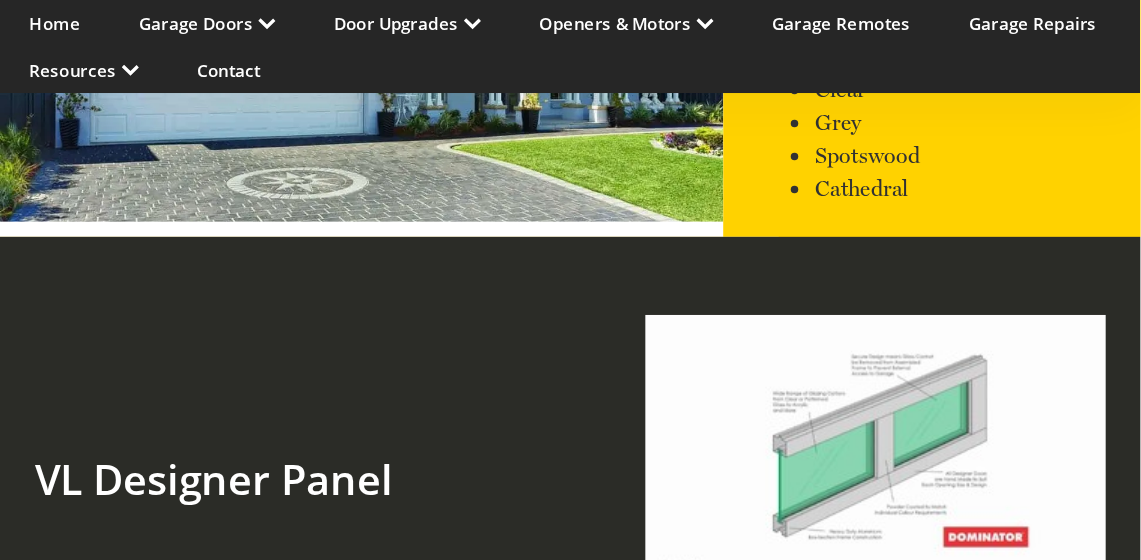 scroll, scrollTop: 2896, scrollLeft: 0, axis: vertical 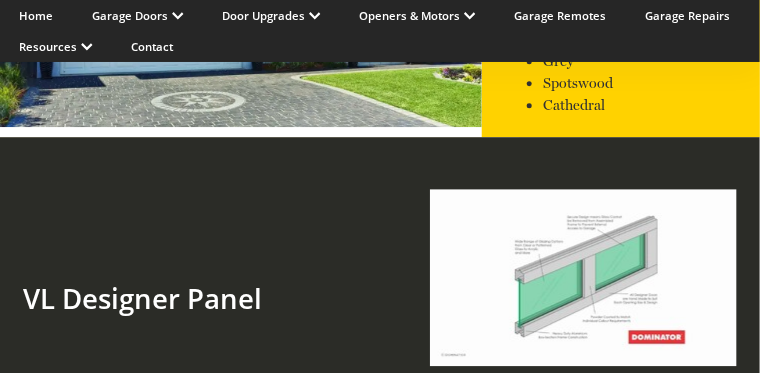 click on "Click to enlarge" at bounding box center (583, 389) 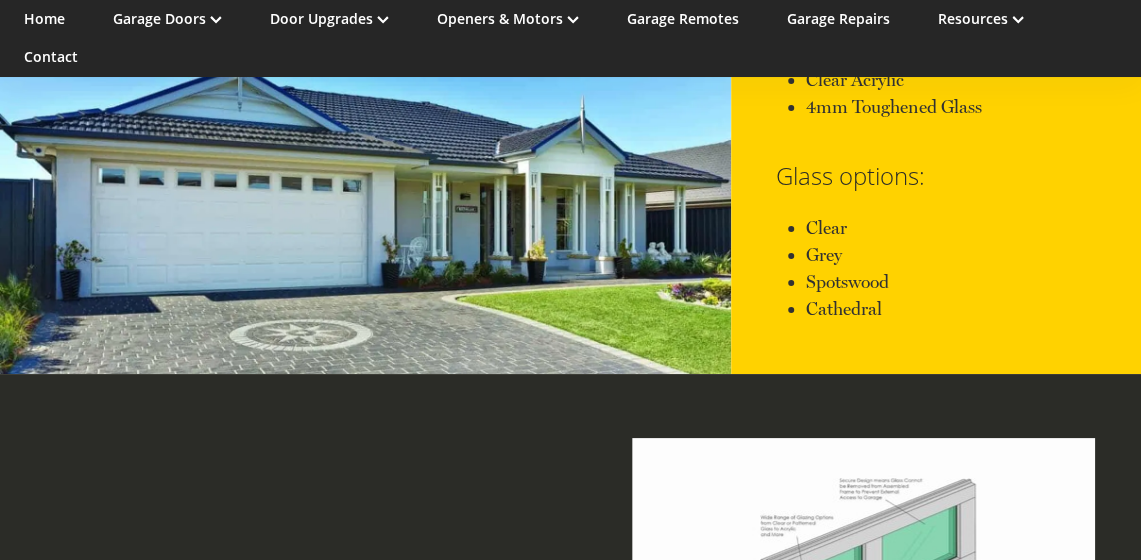 scroll, scrollTop: 3296, scrollLeft: 0, axis: vertical 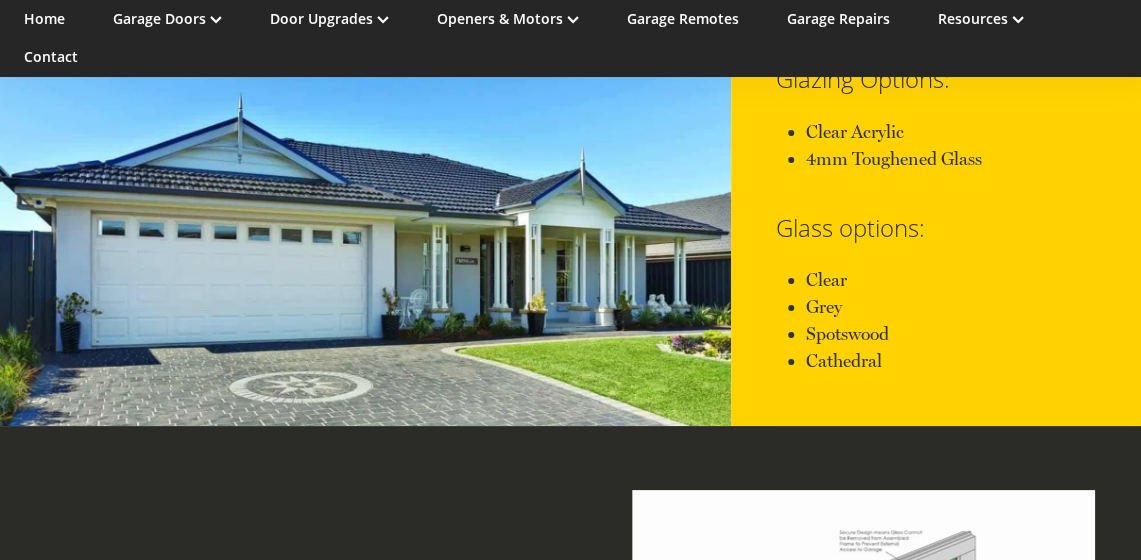click at bounding box center (365, 225) 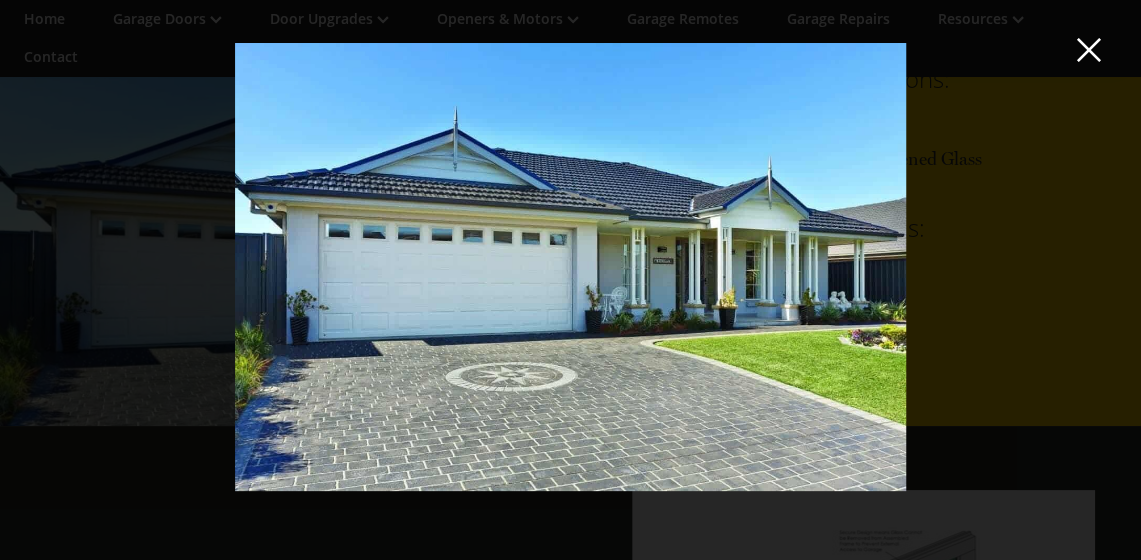 click at bounding box center (1089, 49) 